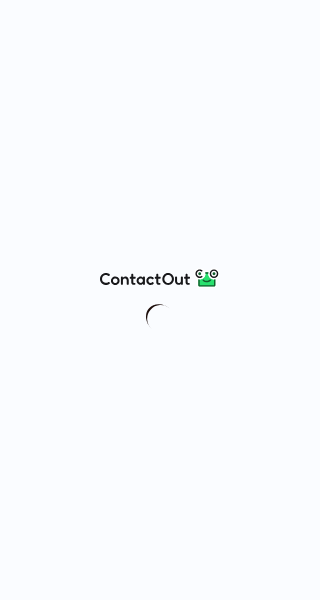 scroll, scrollTop: 0, scrollLeft: 0, axis: both 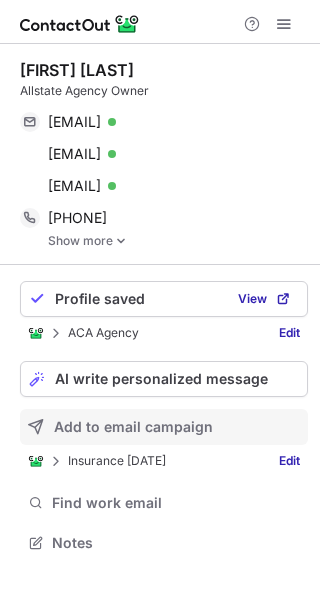 click on "Add to email campaign" at bounding box center (133, 427) 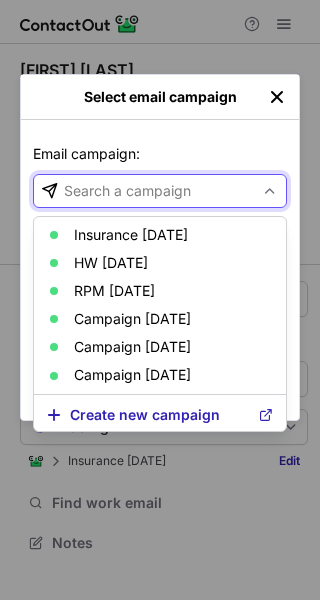 click on "Search a campaign" at bounding box center [127, 191] 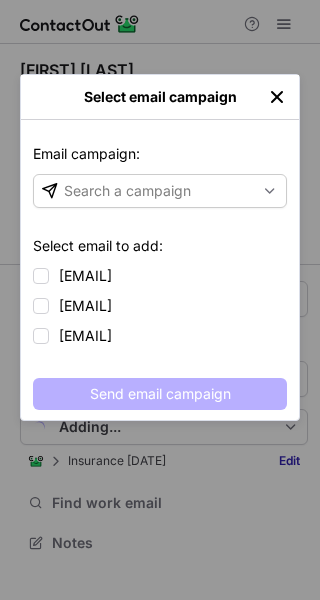 click at bounding box center (277, 97) 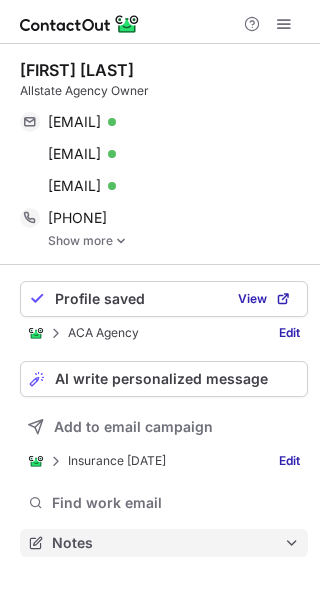 click on "Notes" at bounding box center (168, 543) 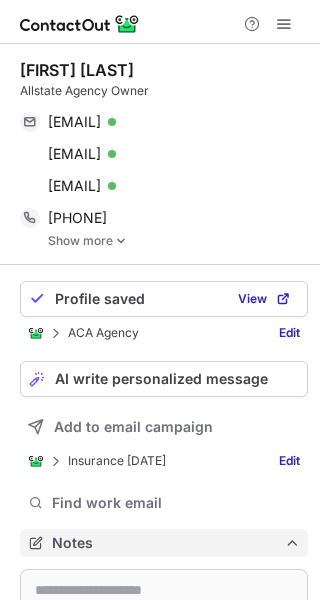 scroll, scrollTop: 10, scrollLeft: 10, axis: both 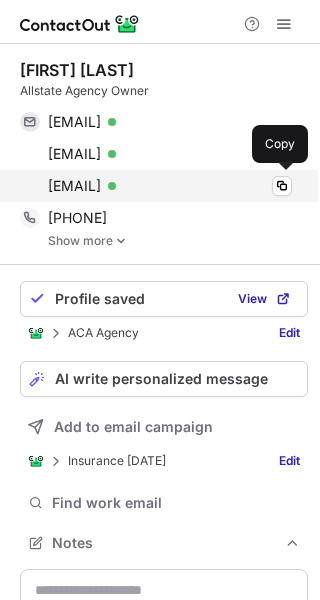 drag, startPoint x: 35, startPoint y: 188, endPoint x: 211, endPoint y: 200, distance: 176.40862 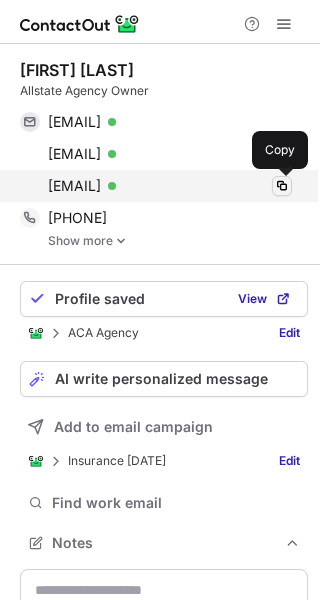 click at bounding box center [282, 186] 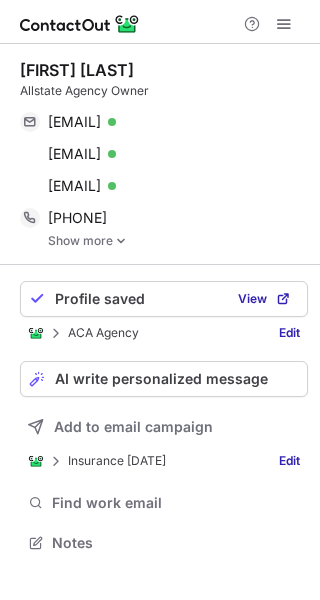 scroll, scrollTop: 0, scrollLeft: 0, axis: both 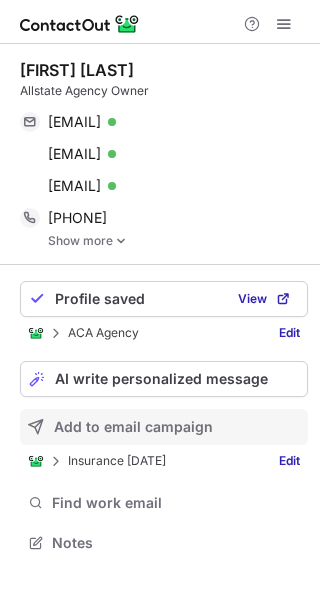 click on "Add to email campaign" at bounding box center (133, 427) 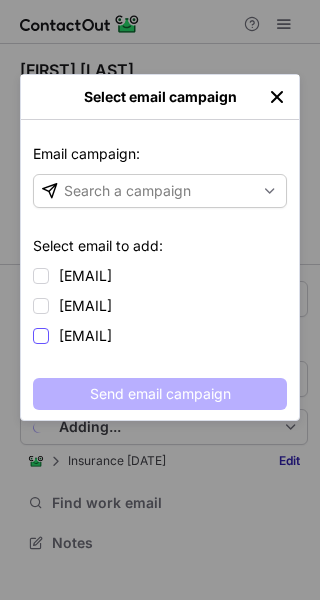click on "seanvalley@allstate.com" at bounding box center [85, 336] 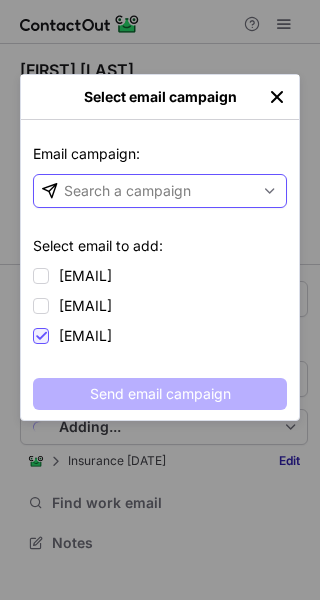 click on "Search a campaign" at bounding box center (127, 191) 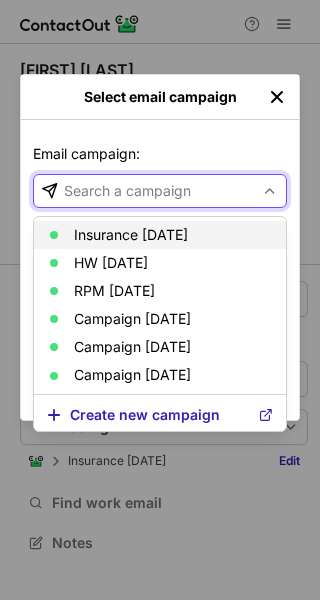 click on "Insurance 28/07/2025" at bounding box center [131, 235] 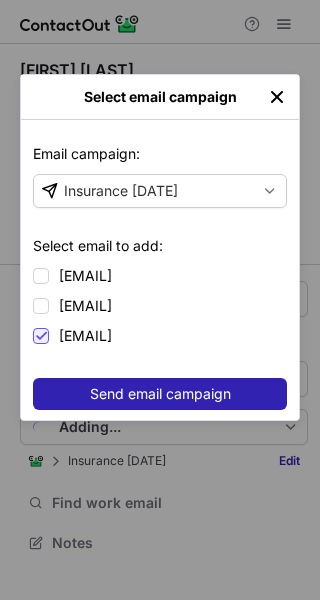 click on "Send email campaign" at bounding box center (160, 394) 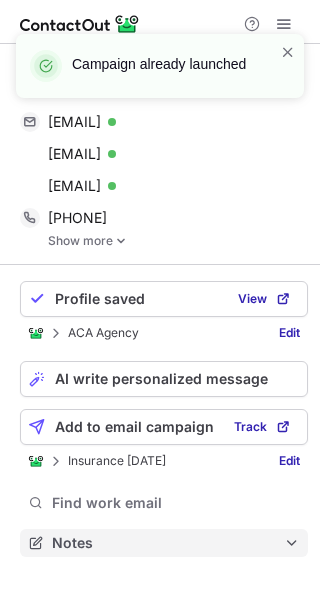 click on "Notes" at bounding box center [168, 543] 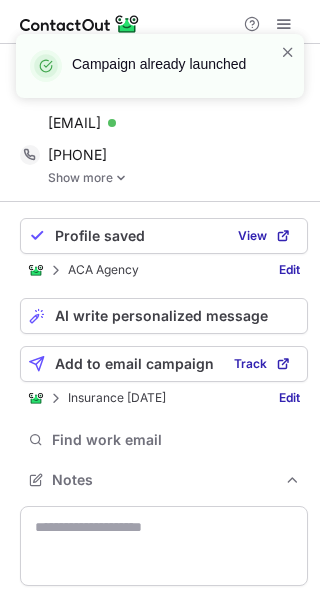 scroll, scrollTop: 124, scrollLeft: 0, axis: vertical 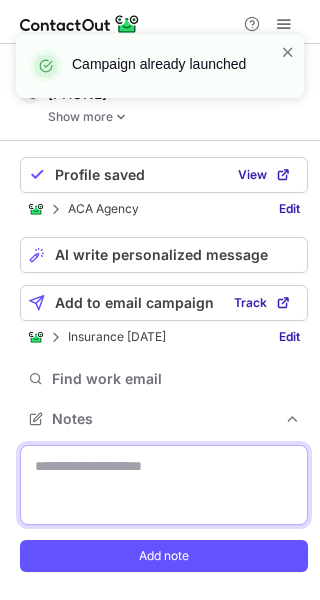 click at bounding box center [164, 485] 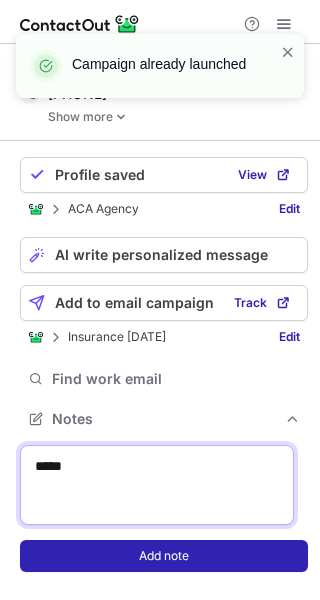 type on "*****" 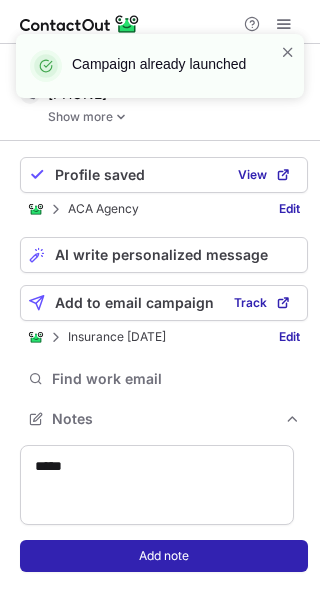 click on "Add note" at bounding box center [164, 556] 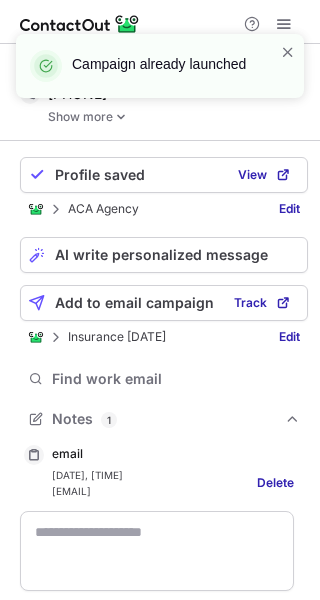 scroll, scrollTop: 10, scrollLeft: 10, axis: both 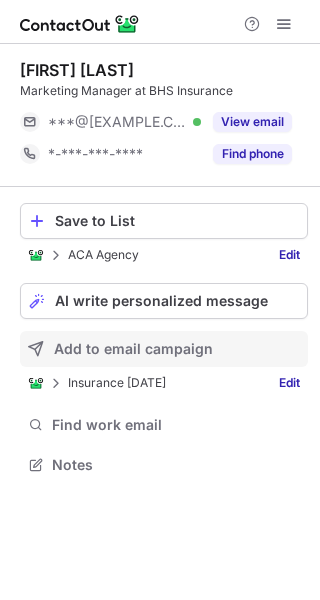 click on "Add to email campaign" at bounding box center [133, 349] 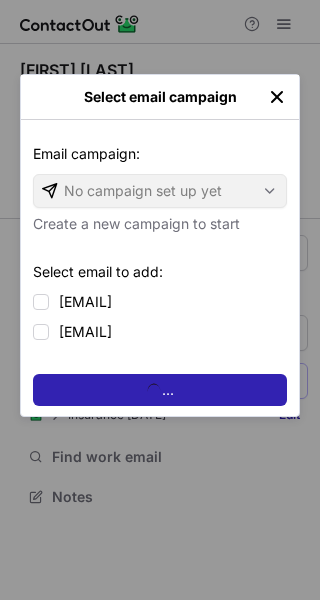 scroll, scrollTop: 10, scrollLeft: 10, axis: both 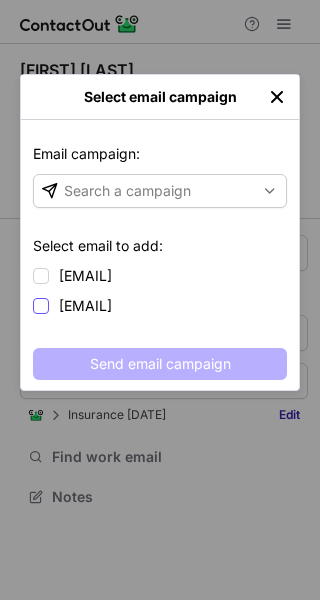 click on "[EMAIL]" at bounding box center (85, 306) 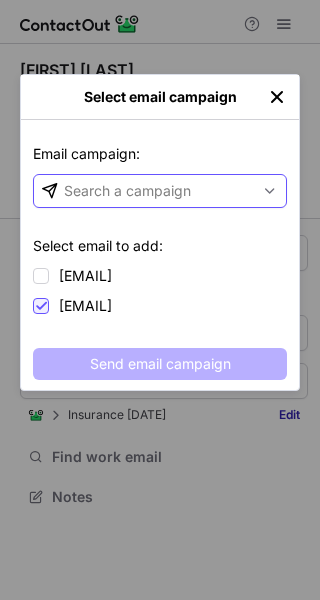click on "Search a campaign" at bounding box center (127, 191) 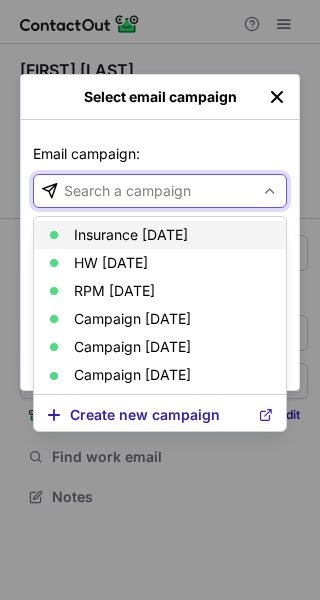 click on "Insurance [DATE]" at bounding box center [131, 235] 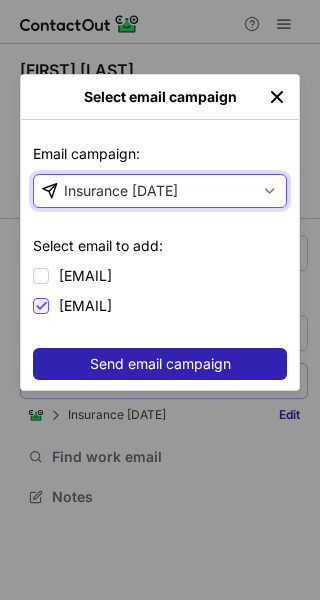 click on "Send email campaign" at bounding box center [160, 364] 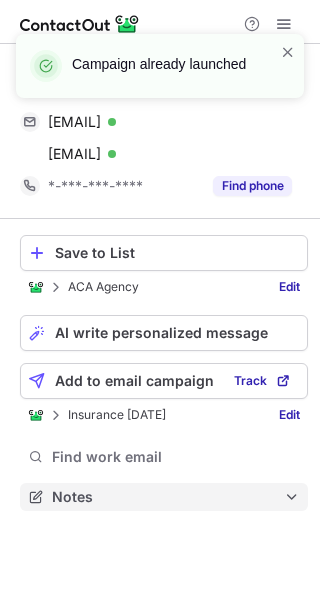 click on "Notes" at bounding box center (168, 497) 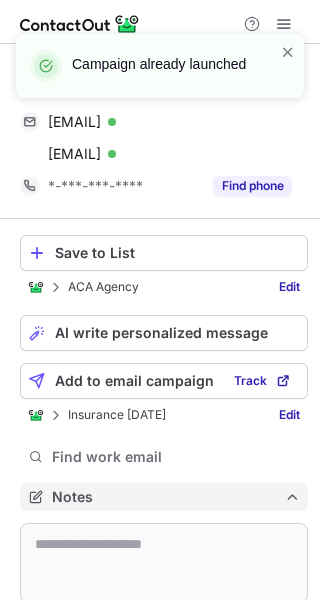 scroll, scrollTop: 10, scrollLeft: 10, axis: both 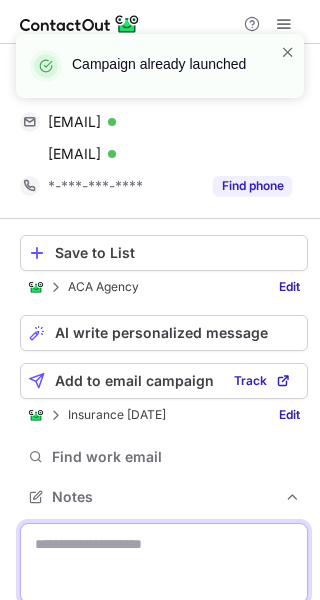click at bounding box center (164, 563) 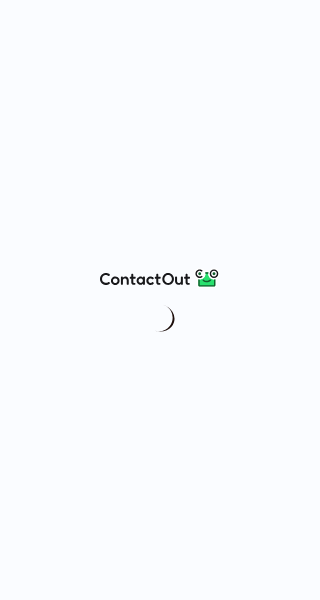 scroll, scrollTop: 0, scrollLeft: 0, axis: both 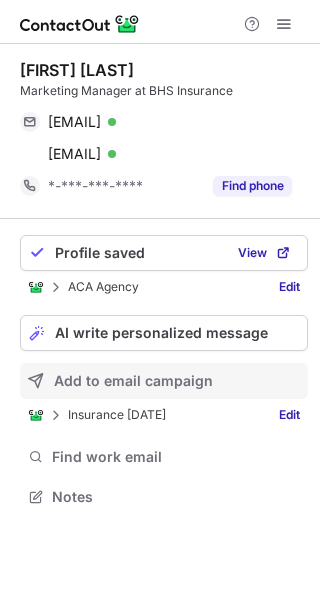 click on "Add to email campaign" at bounding box center [133, 381] 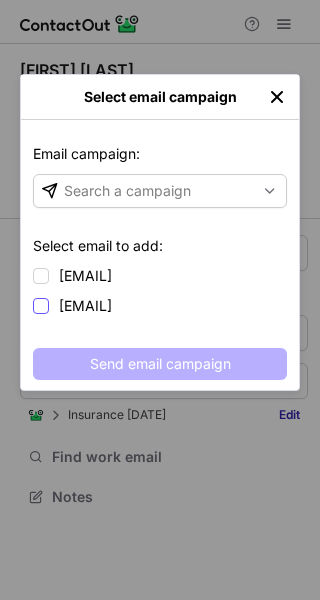 click on "mhart@bhsins.com" at bounding box center [85, 306] 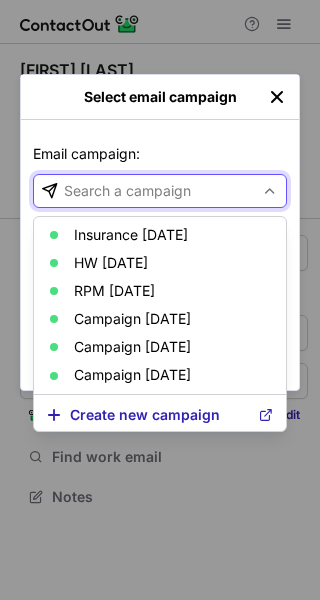 click on "Search a campaign" at bounding box center (127, 191) 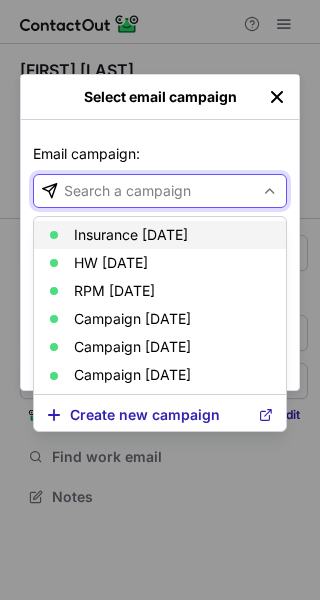 click on "Insurance [DATE]" at bounding box center [131, 235] 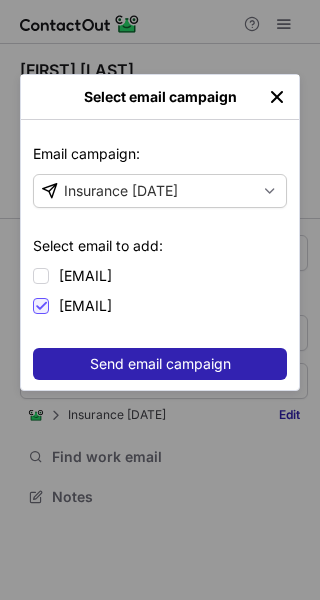 click on "Send email campaign" at bounding box center (160, 364) 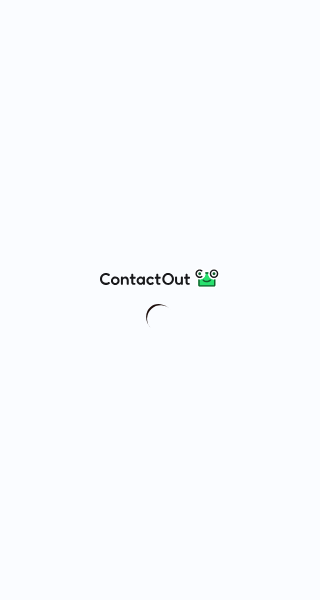 scroll, scrollTop: 0, scrollLeft: 0, axis: both 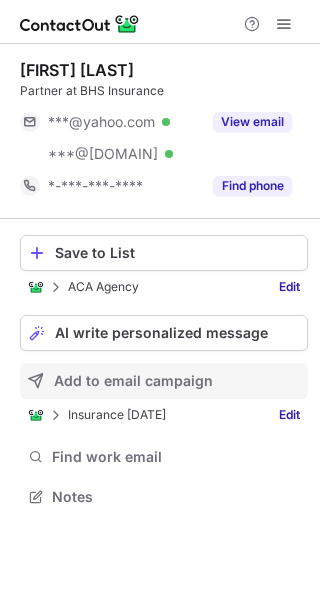 click on "Add to email campaign" at bounding box center [133, 381] 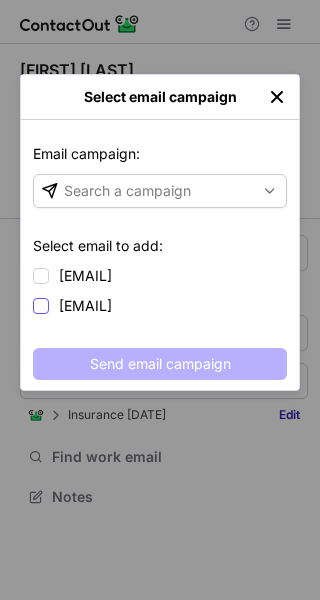 click on "sbolson@bhsins.com" at bounding box center (85, 306) 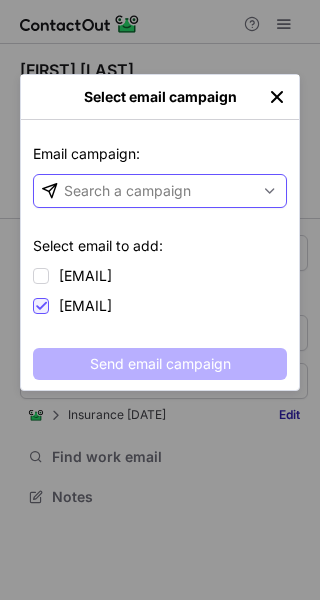 click on "Search a campaign" at bounding box center (144, 191) 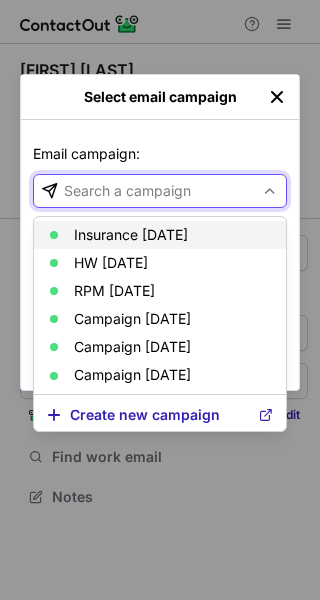 click on "Insurance [DATE]" at bounding box center [131, 235] 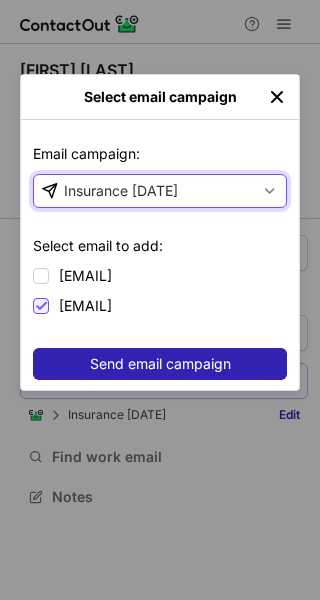 click on "Send email campaign" at bounding box center [160, 364] 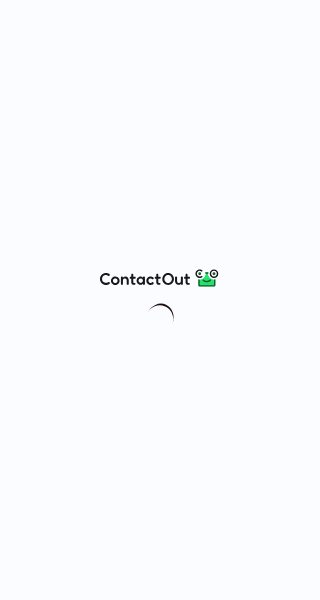 scroll, scrollTop: 0, scrollLeft: 0, axis: both 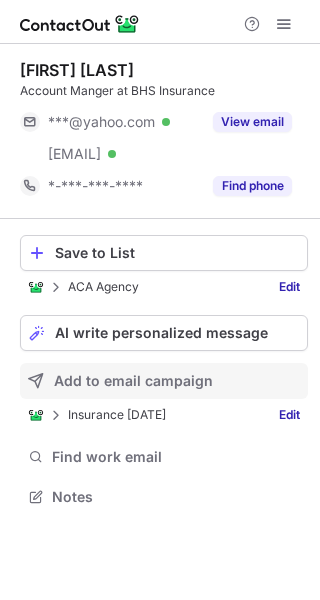 click on "Add to email campaign" at bounding box center [133, 381] 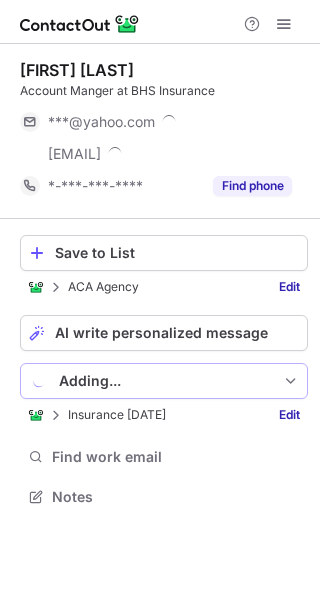 scroll, scrollTop: 10, scrollLeft: 10, axis: both 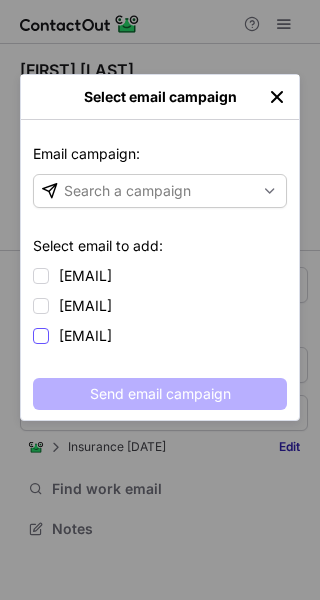 click on "koryczcak@bhsins.com" at bounding box center [85, 336] 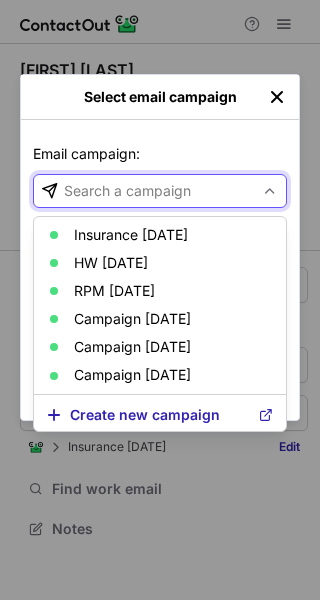 click on "Search a campaign" at bounding box center [127, 191] 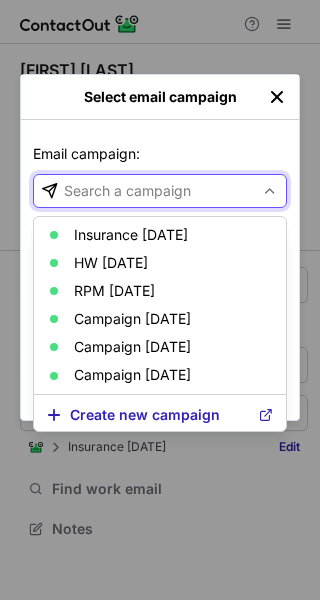 click on "Insurance [DATE]" at bounding box center (131, 235) 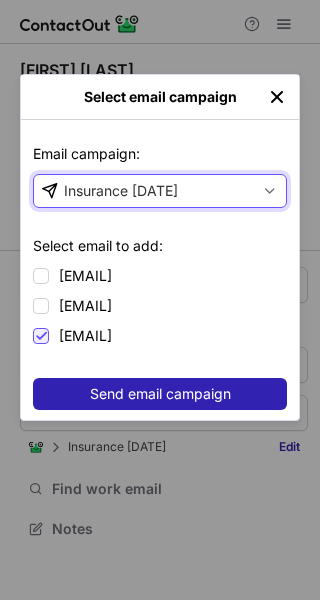 click on "Send email campaign" at bounding box center [160, 394] 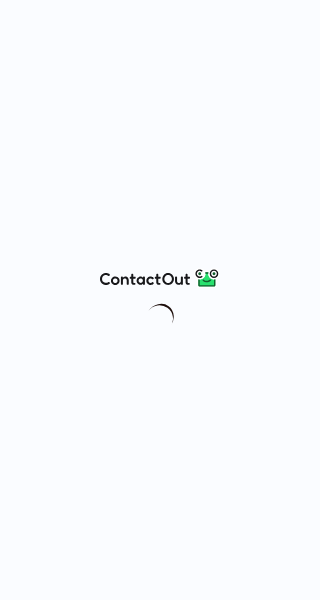 scroll, scrollTop: 0, scrollLeft: 0, axis: both 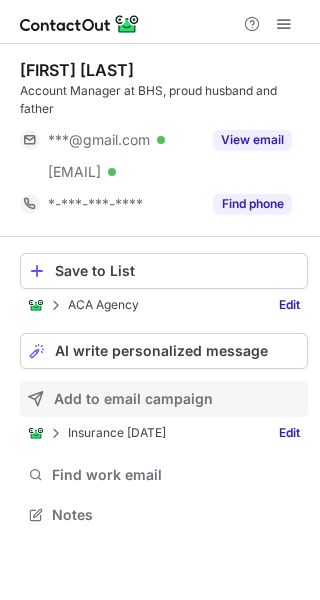 click on "Add to email campaign" at bounding box center (133, 399) 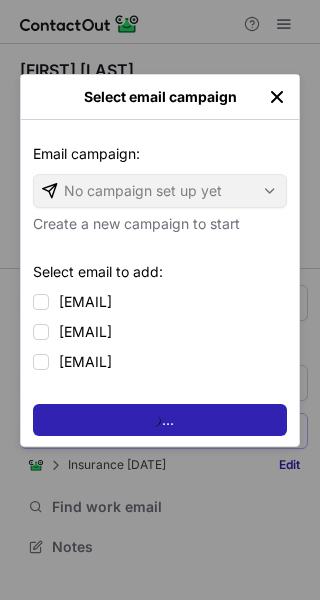scroll, scrollTop: 10, scrollLeft: 10, axis: both 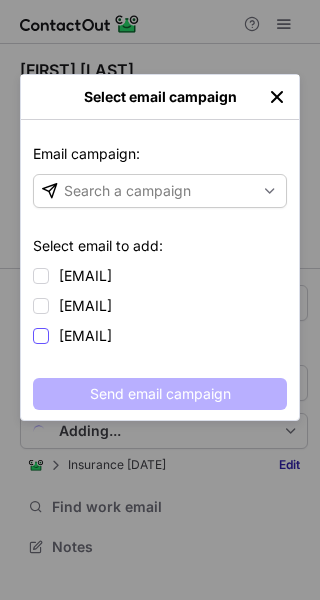click on "cfortado@bhsins.com" at bounding box center (85, 336) 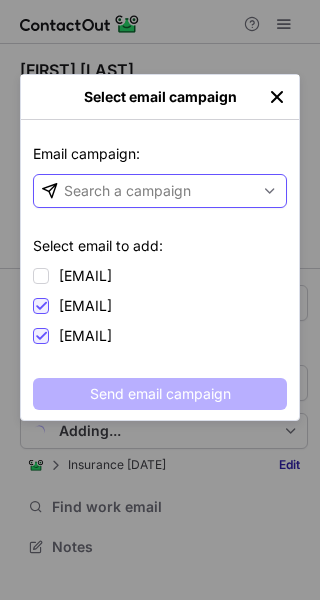 click on "Search a campaign" at bounding box center [127, 191] 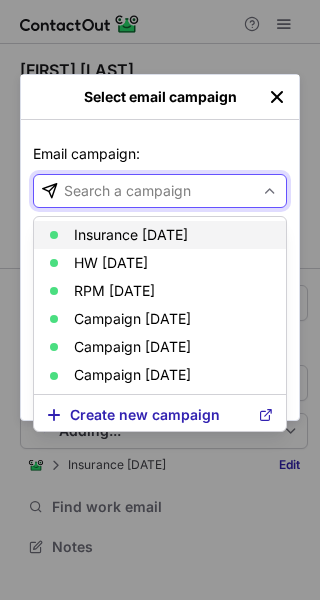 click on "Insurance [DATE]" at bounding box center [131, 235] 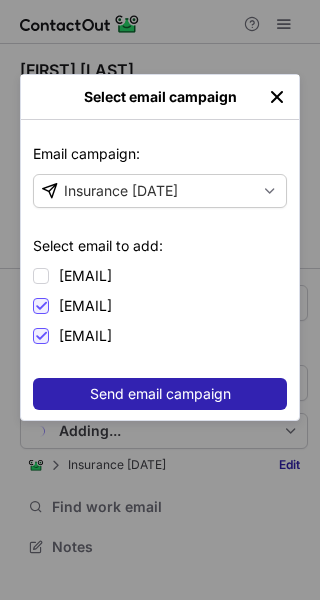 click on "Send email campaign" at bounding box center [160, 394] 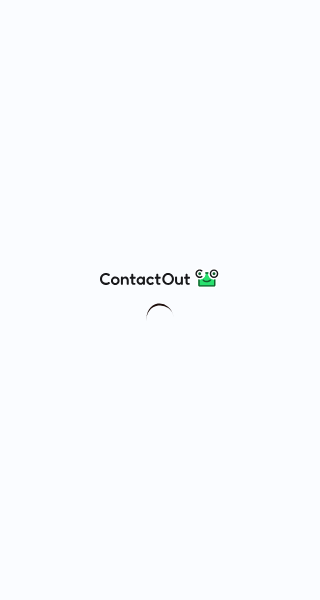 scroll, scrollTop: 0, scrollLeft: 0, axis: both 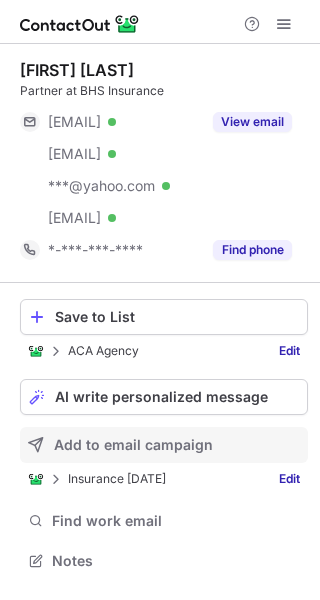 click on "Add to email campaign" at bounding box center (133, 445) 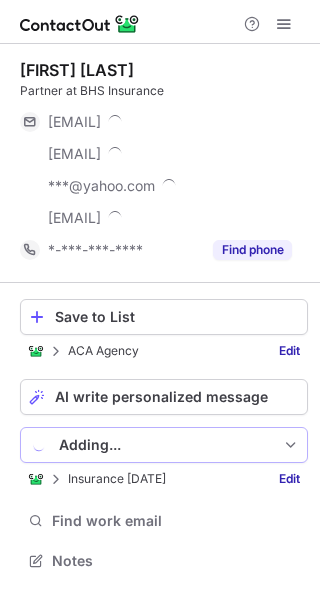 scroll, scrollTop: 10, scrollLeft: 10, axis: both 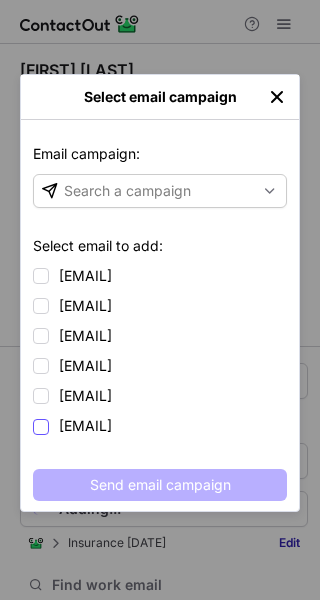 click on "[EMAIL]" at bounding box center [85, 426] 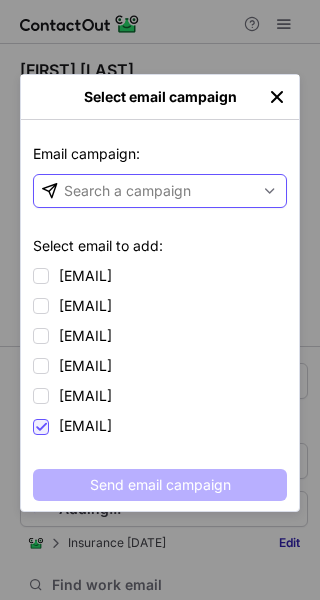 click on "Search a campaign" at bounding box center (127, 191) 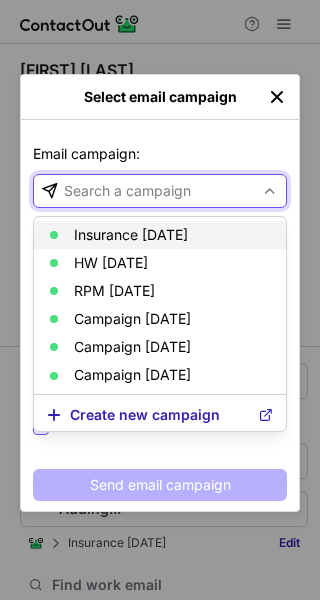 click on "Insurance [DATE]" at bounding box center [131, 235] 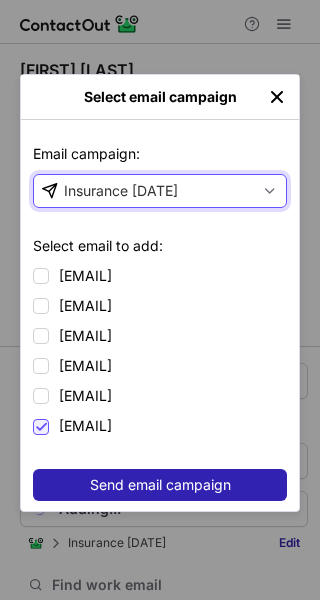 click on "Send email campaign" at bounding box center [160, 485] 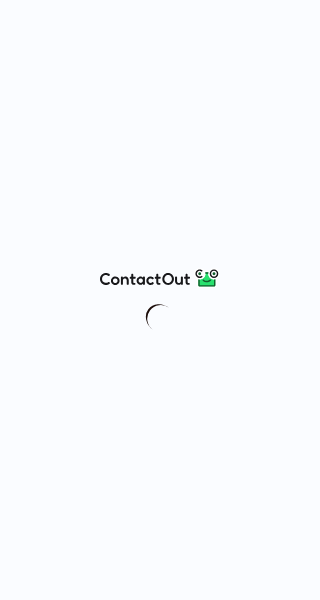scroll, scrollTop: 0, scrollLeft: 0, axis: both 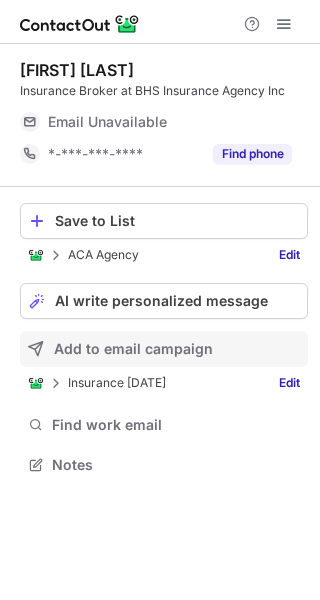 click on "Add to email campaign" at bounding box center (133, 349) 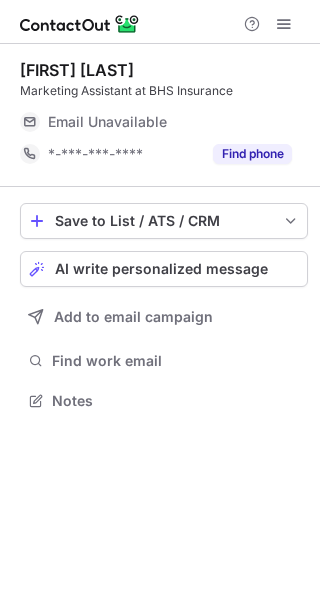 scroll, scrollTop: 0, scrollLeft: 0, axis: both 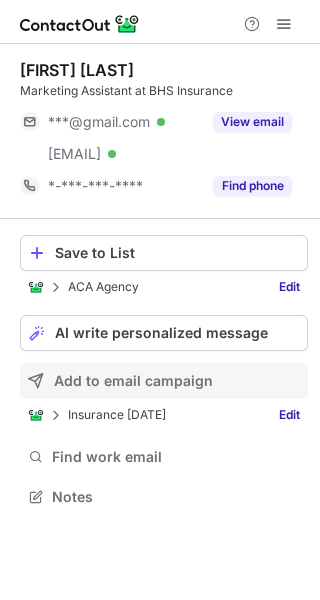 click on "Add to email campaign" at bounding box center (133, 381) 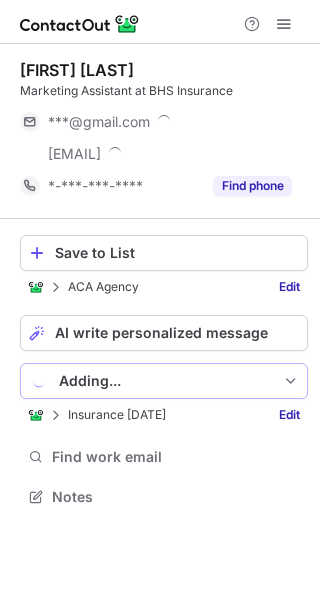 scroll, scrollTop: 10, scrollLeft: 10, axis: both 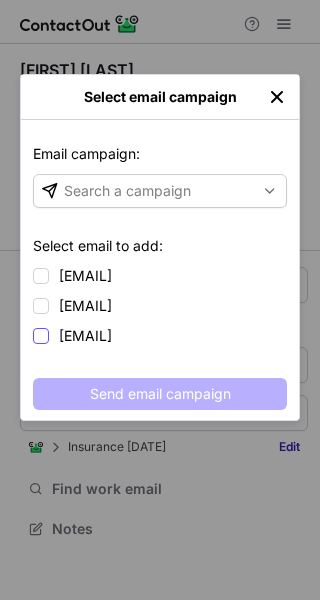 click on "dmowry@bhsins.com" at bounding box center [85, 336] 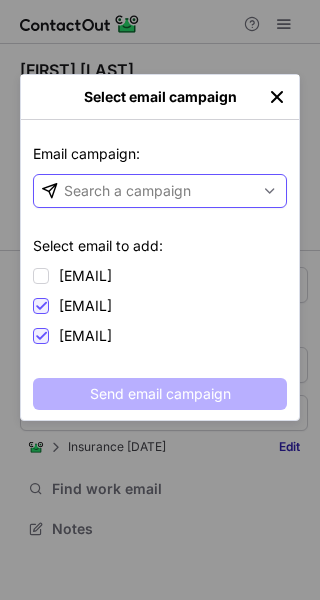 click on "Search a campaign" at bounding box center (127, 191) 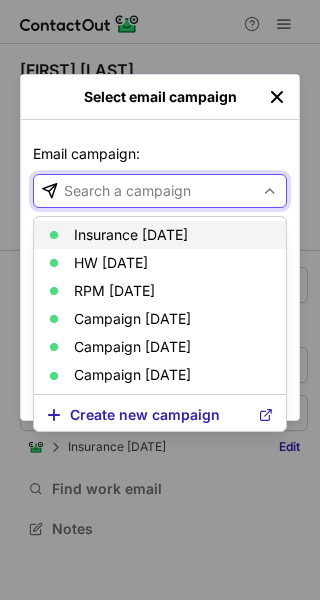 click on "Insurance [DATE]" at bounding box center (131, 235) 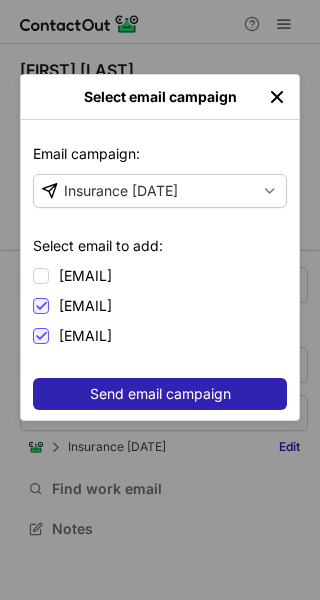 click on "Send email campaign" at bounding box center (160, 394) 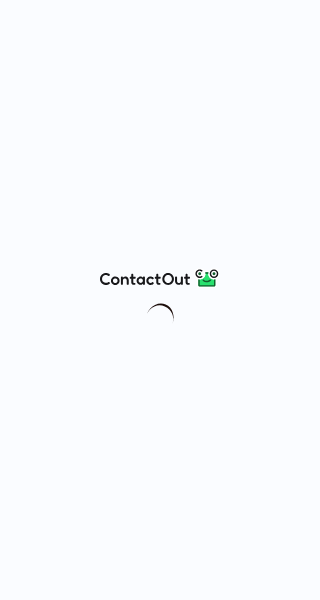 scroll, scrollTop: 0, scrollLeft: 0, axis: both 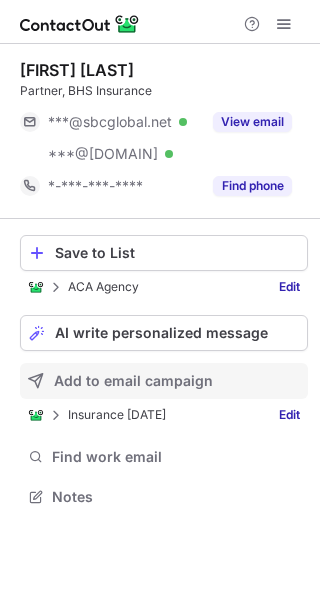 click on "Add to email campaign" at bounding box center [133, 381] 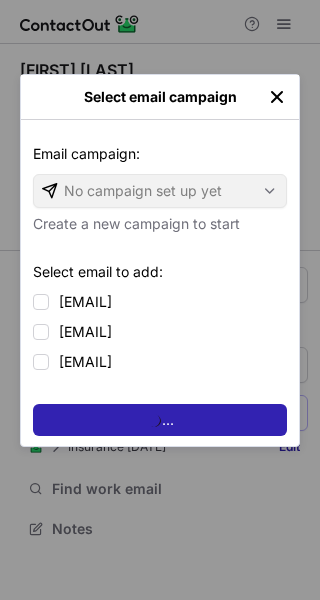 scroll, scrollTop: 10, scrollLeft: 10, axis: both 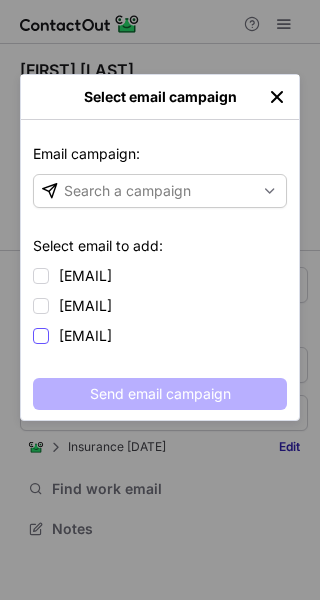 click on "[EMAIL]" at bounding box center (85, 336) 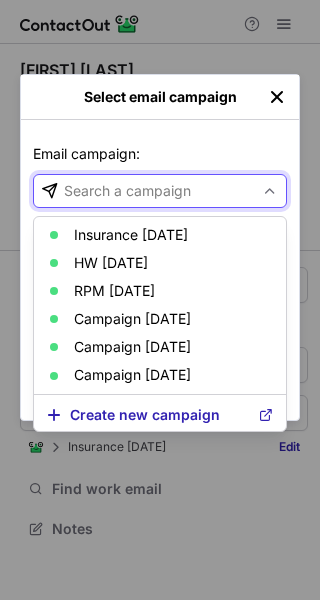 click on "Search a campaign" at bounding box center [127, 191] 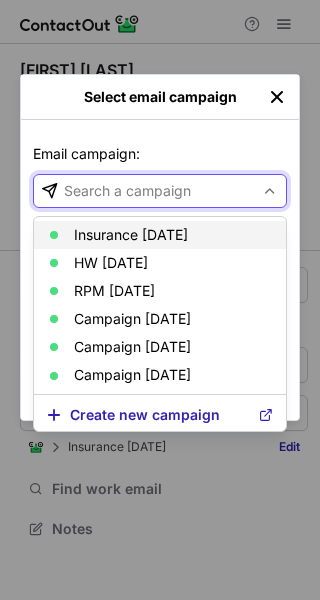 click on "Insurance [DATE]" at bounding box center [131, 235] 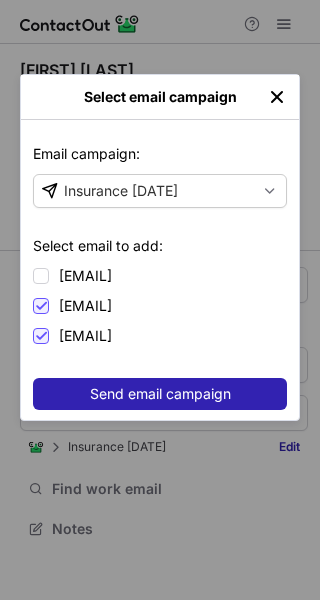click on "Send email campaign" at bounding box center (160, 394) 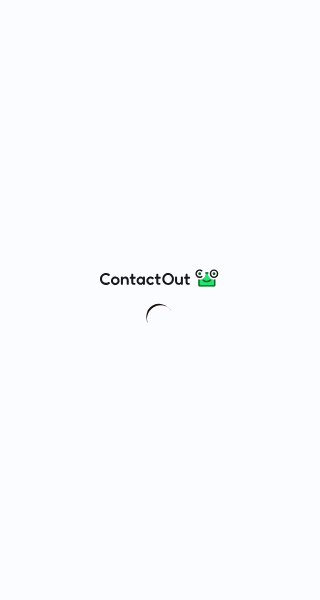 scroll, scrollTop: 0, scrollLeft: 0, axis: both 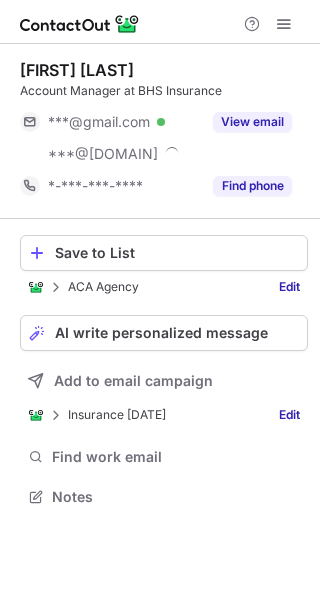 click on "Save to List ACA Agency Edit AI write personalized message Add to email campaign Insurance [DATE] Edit Find work email Notes" at bounding box center [164, 373] 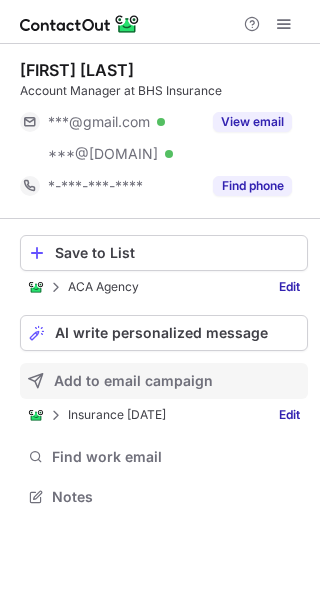click on "Add to email campaign" at bounding box center [133, 381] 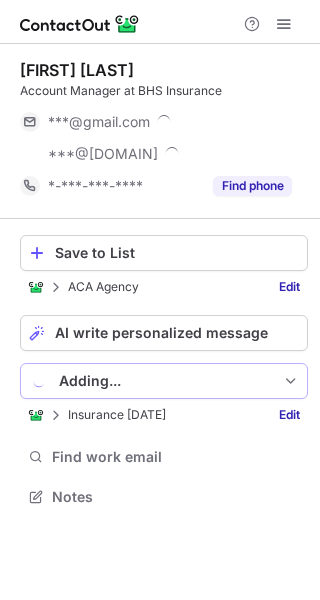 scroll, scrollTop: 10, scrollLeft: 10, axis: both 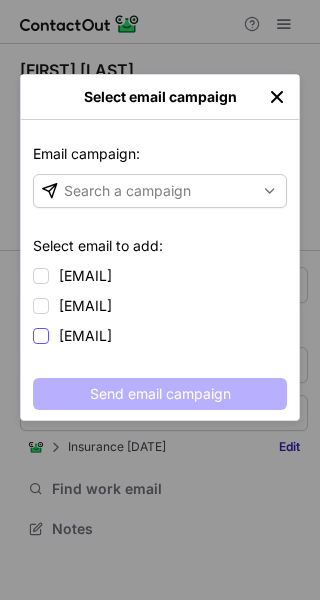 click on "[EMAIL]" at bounding box center [85, 336] 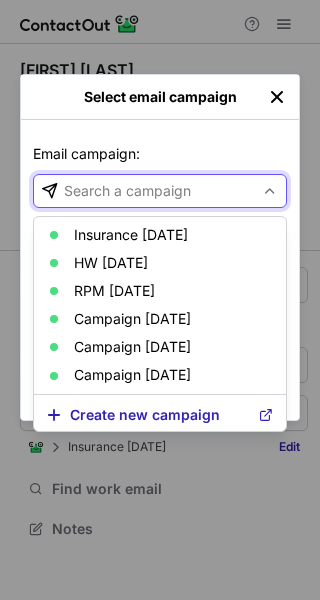 click on "Search a campaign" at bounding box center [127, 191] 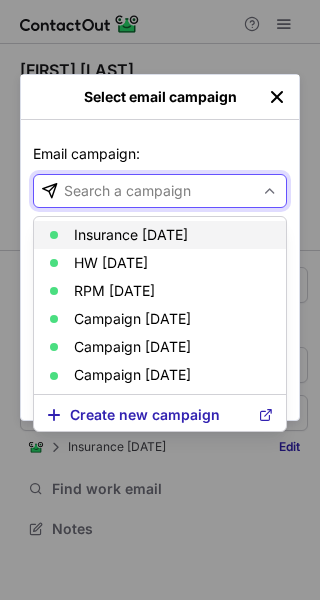 click on "Insurance [DATE]" at bounding box center (131, 235) 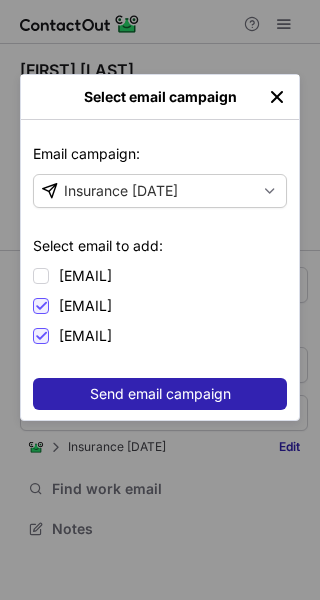 click on "Send email campaign" at bounding box center (160, 394) 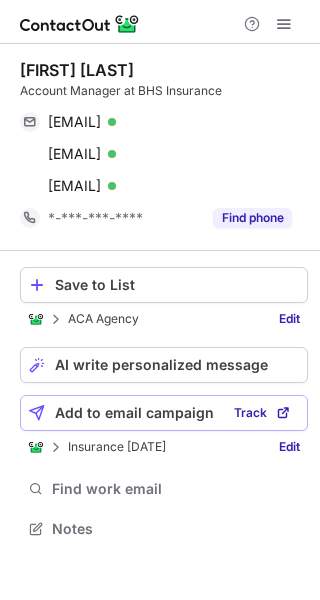 click on "Add to email campaign" at bounding box center [134, 413] 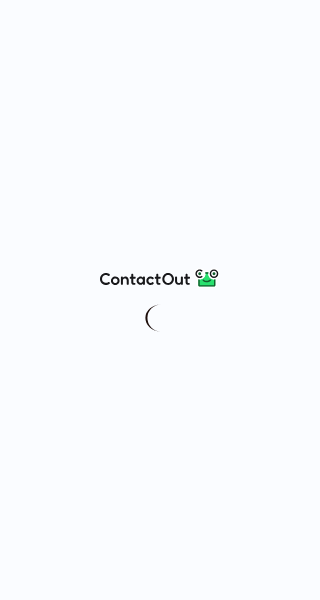 scroll, scrollTop: 0, scrollLeft: 0, axis: both 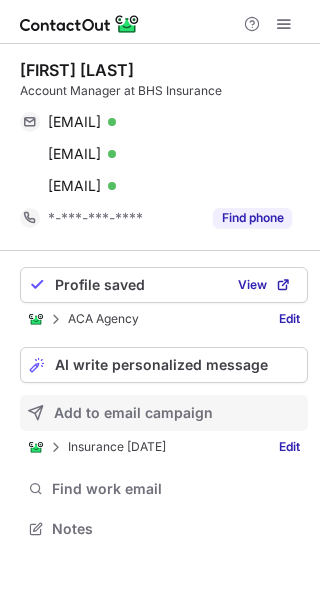 click on "Add to email campaign" at bounding box center (133, 413) 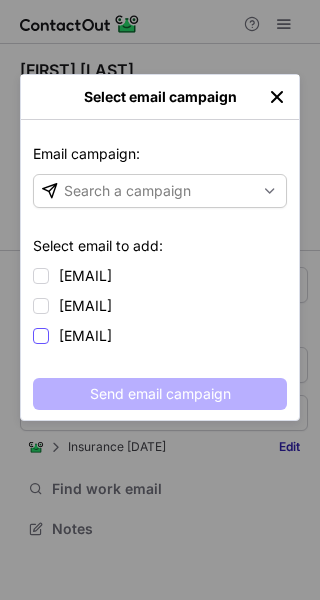 click on "kjohnson@bhsins.com" at bounding box center [85, 336] 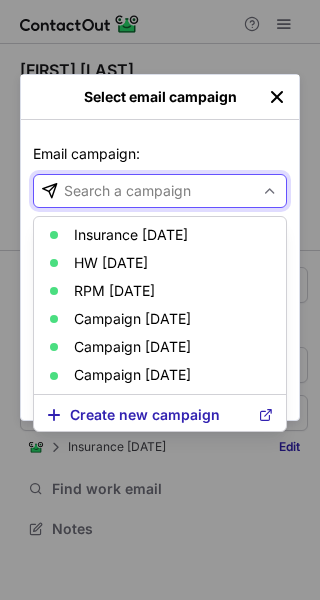 click on "Search a campaign" at bounding box center (127, 191) 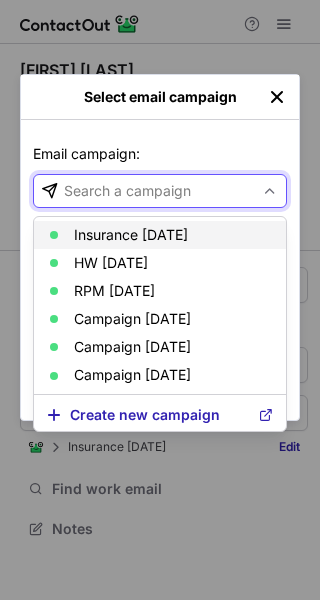 click on "Insurance 28/07/2025" at bounding box center [160, 235] 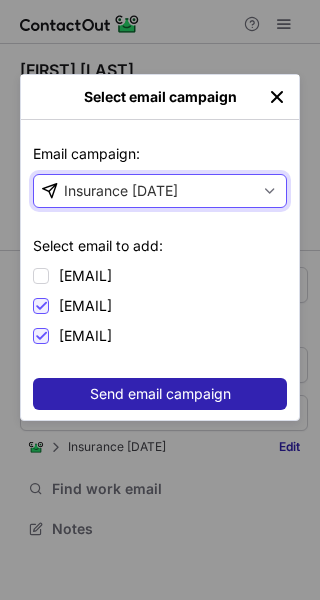 click on "Send email campaign" at bounding box center (160, 394) 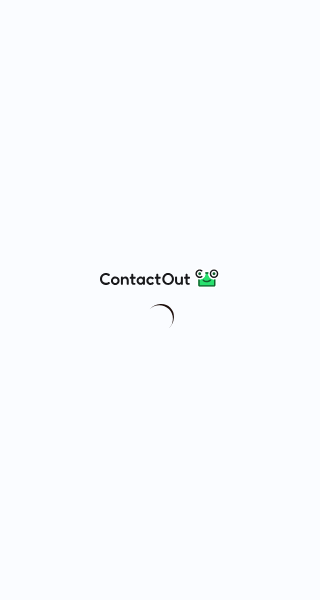 scroll, scrollTop: 0, scrollLeft: 0, axis: both 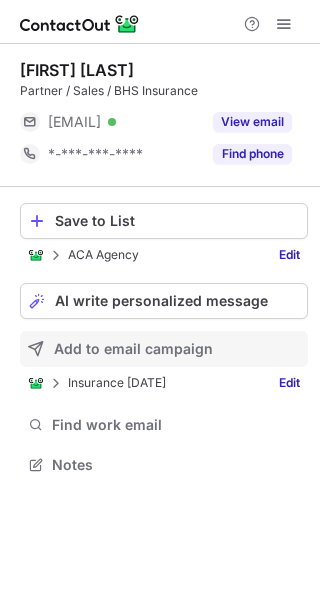 click on "Add to email campaign" at bounding box center (133, 349) 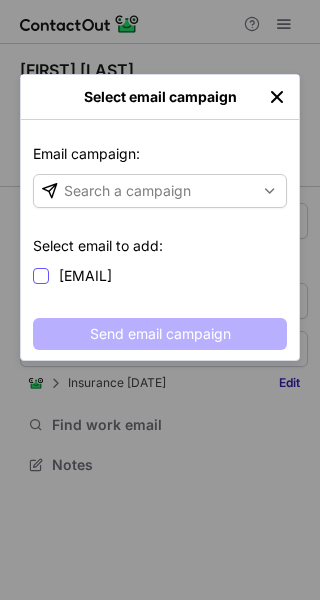 click on "[EMAIL]" at bounding box center [85, 276] 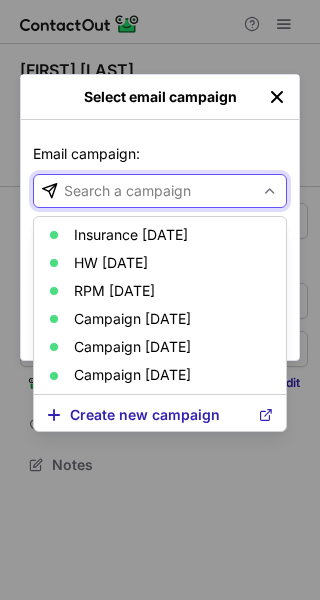 click on "Search a campaign" at bounding box center (127, 191) 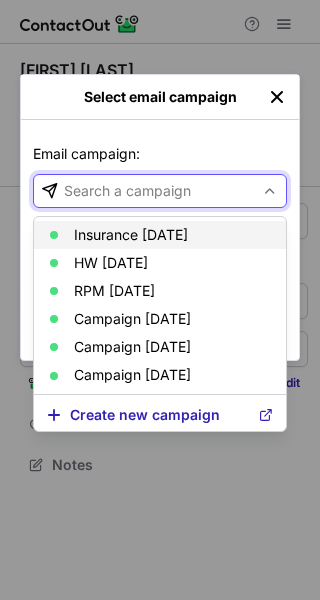 click on "Insurance [DATE]" at bounding box center [160, 235] 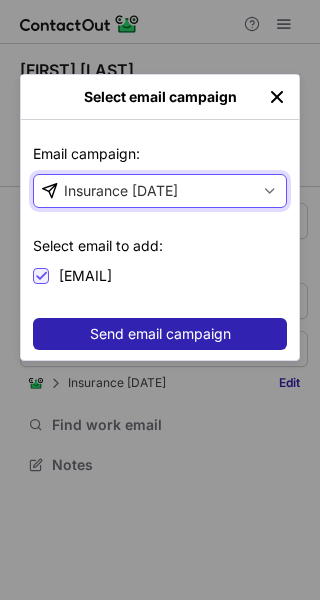 click on "Send email campaign" at bounding box center [160, 334] 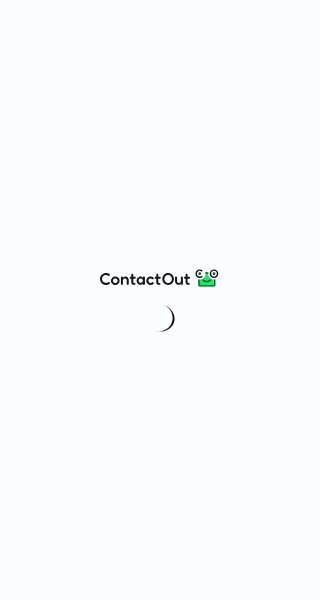 scroll, scrollTop: 0, scrollLeft: 0, axis: both 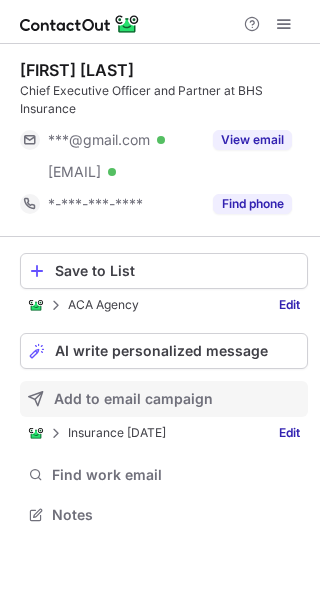 click on "Add to email campaign" at bounding box center (133, 399) 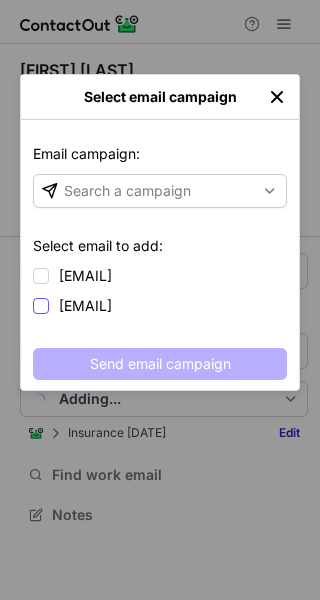 click on "[EMAIL]" at bounding box center (85, 306) 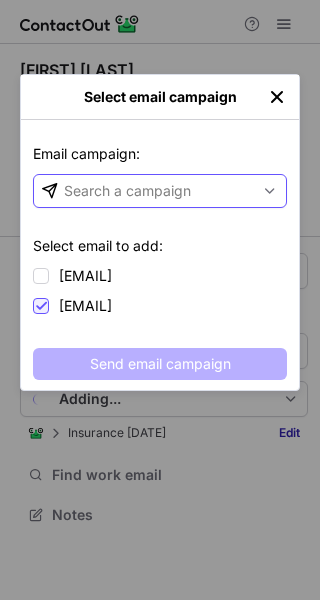 click on "Search a campaign" at bounding box center [127, 191] 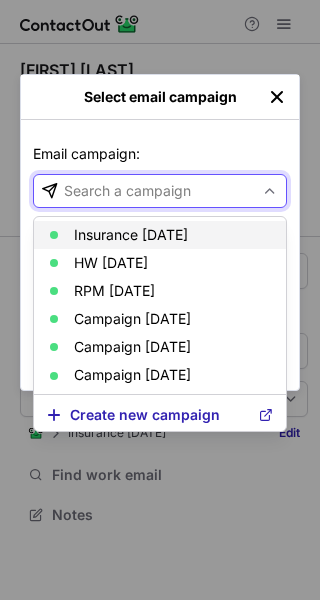 click on "Insurance [DATE]" at bounding box center (131, 235) 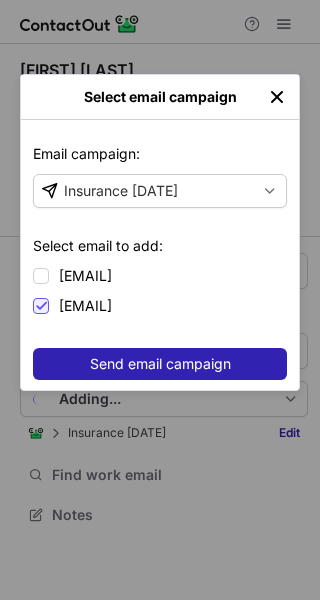 click on "Send email campaign" at bounding box center [160, 364] 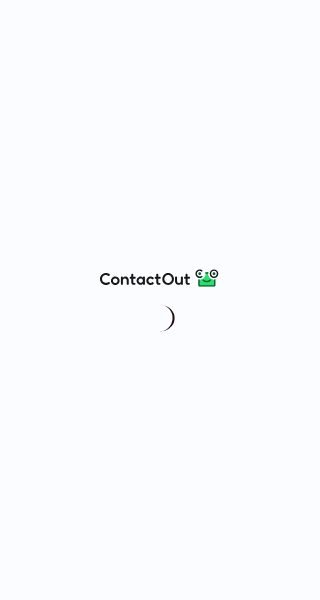 scroll, scrollTop: 0, scrollLeft: 0, axis: both 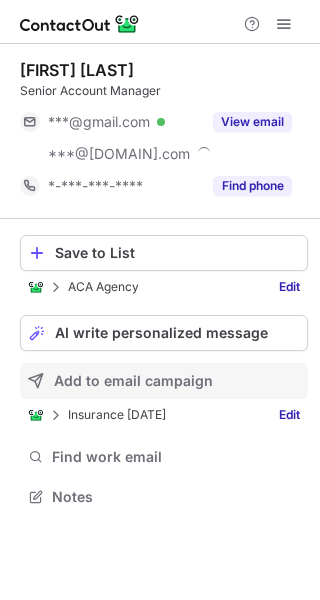 click on "Add to email campaign" at bounding box center [133, 381] 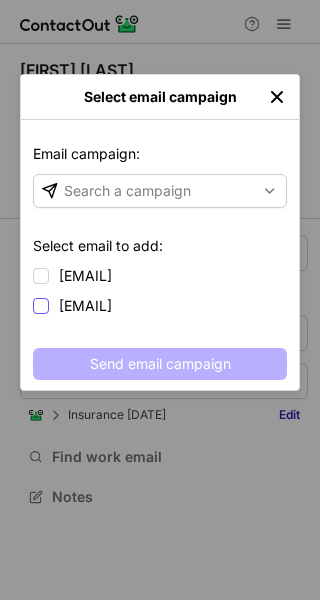 click on "[EMAIL]" at bounding box center (85, 306) 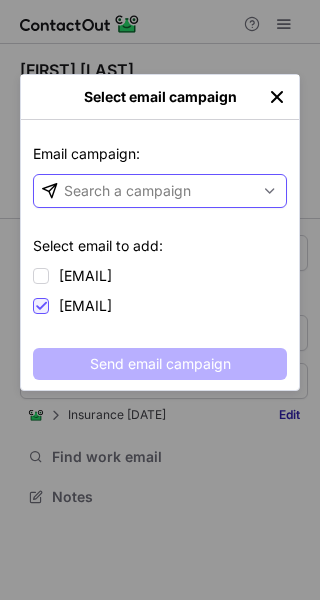 click on "Search a campaign" at bounding box center (127, 191) 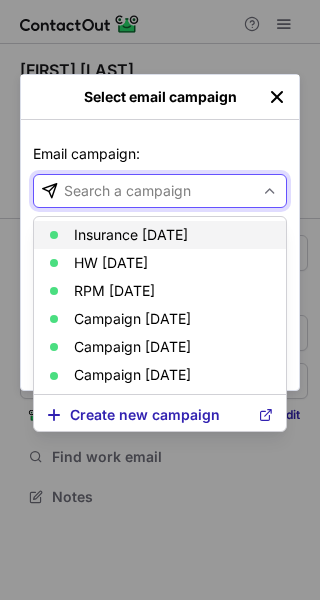 click on "Insurance [DATE]" at bounding box center (131, 235) 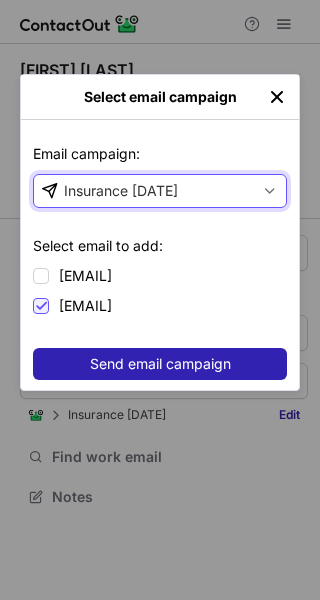 click on "Send email campaign" at bounding box center (160, 364) 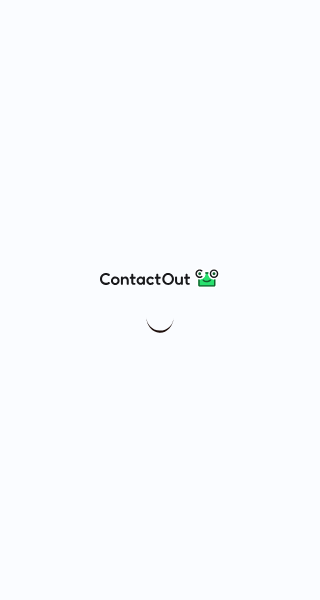 scroll, scrollTop: 0, scrollLeft: 0, axis: both 